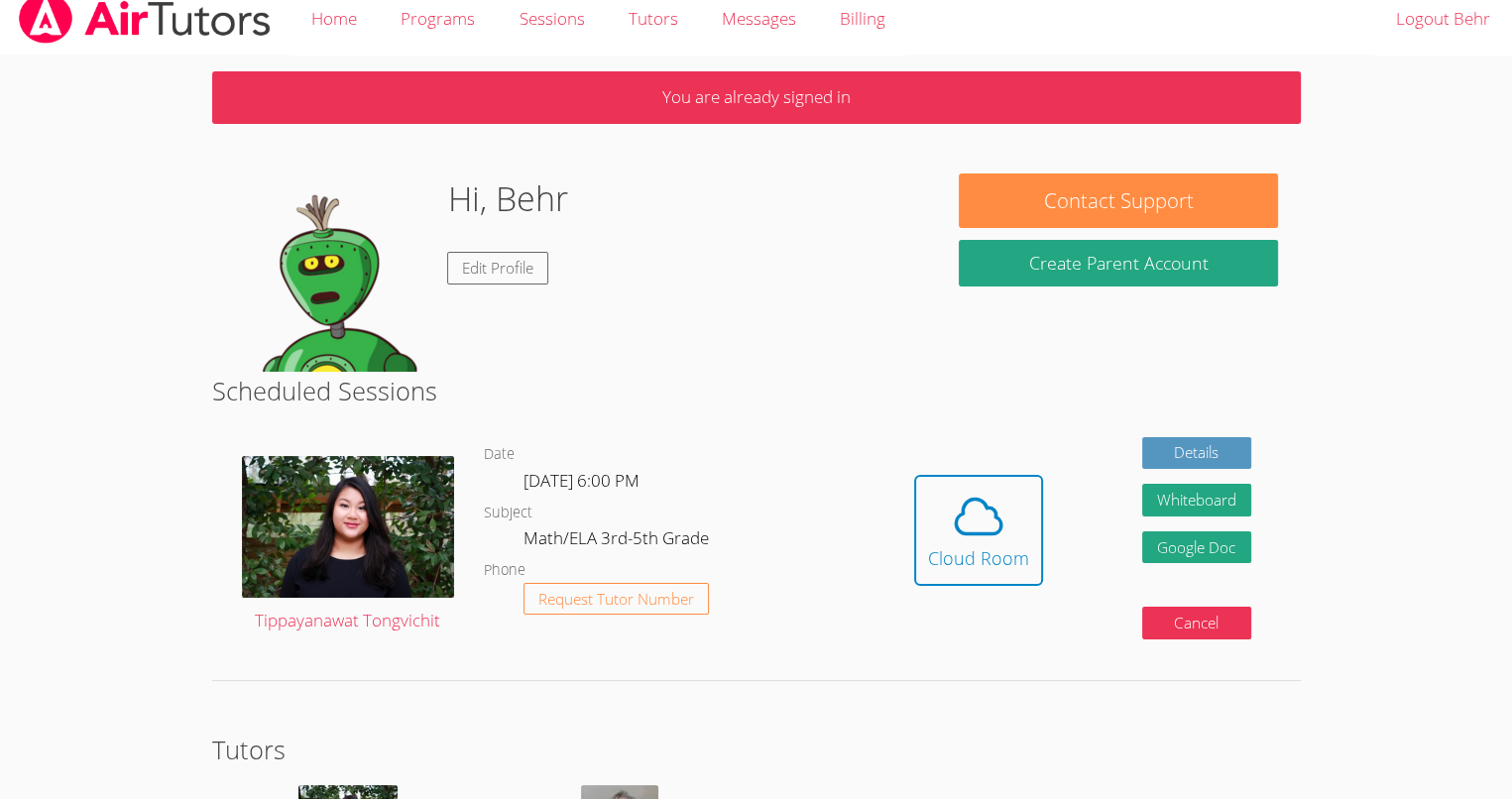 scroll, scrollTop: 0, scrollLeft: 0, axis: both 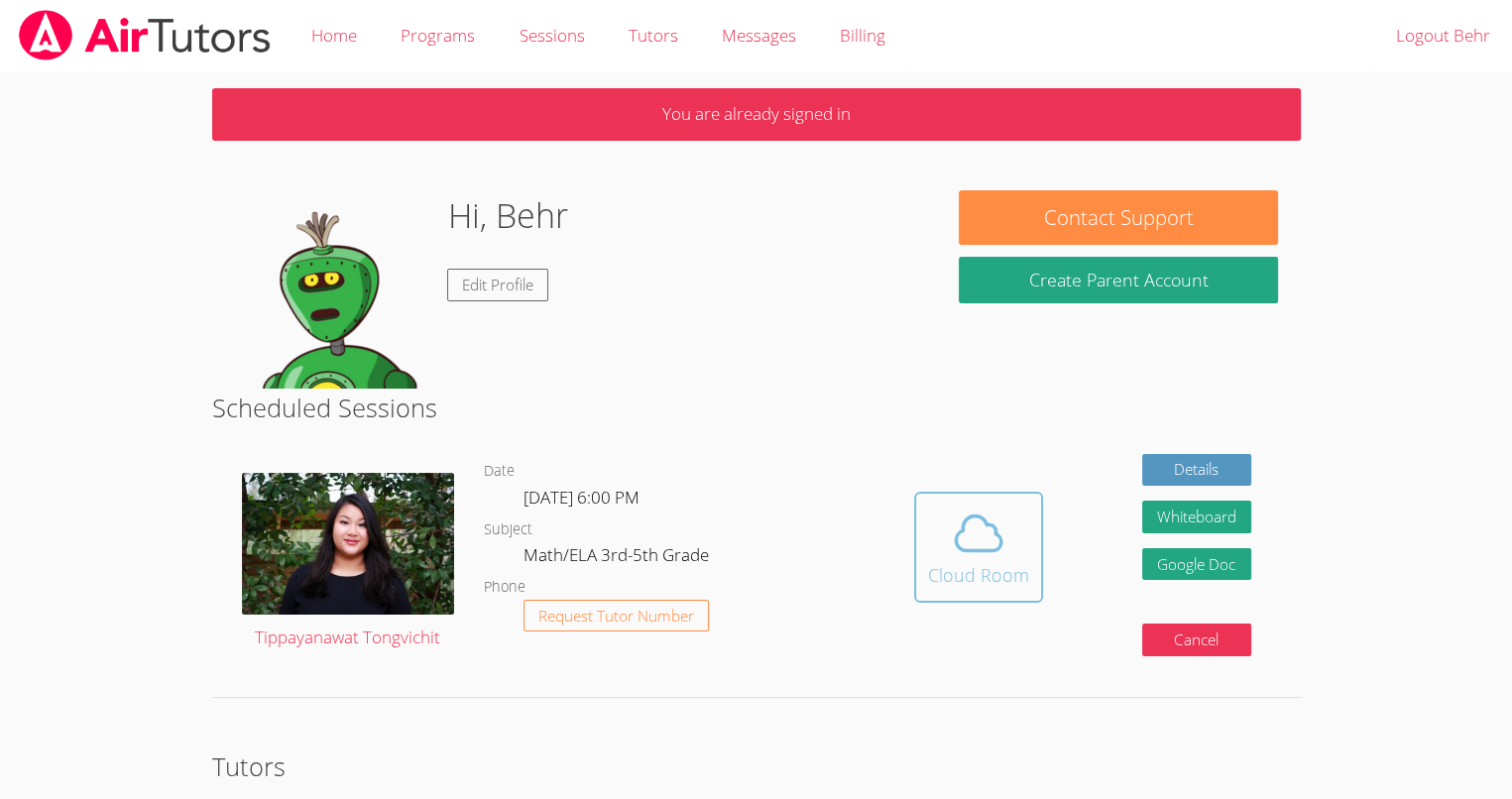 click at bounding box center [979, 533] 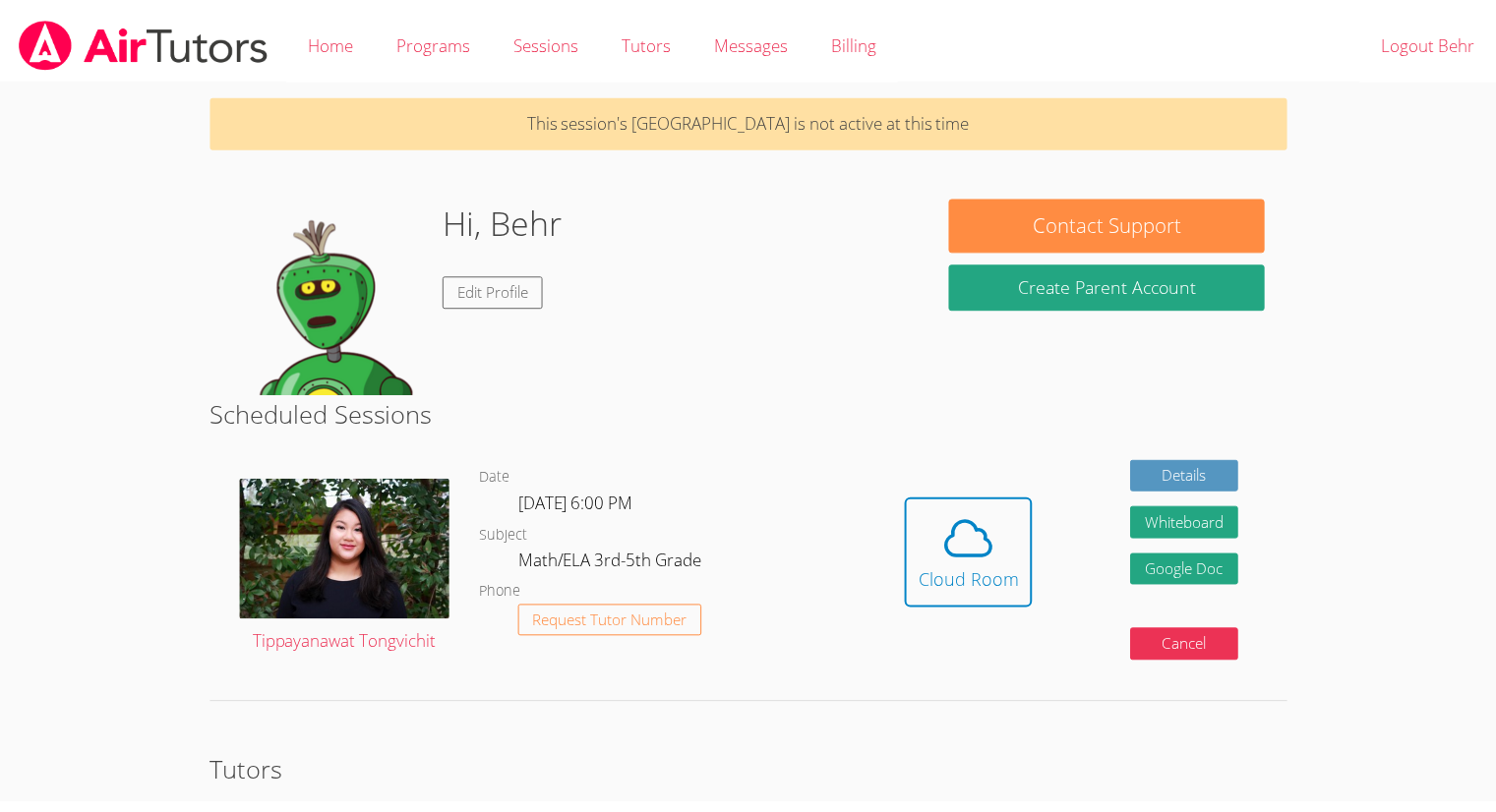 scroll, scrollTop: 0, scrollLeft: 0, axis: both 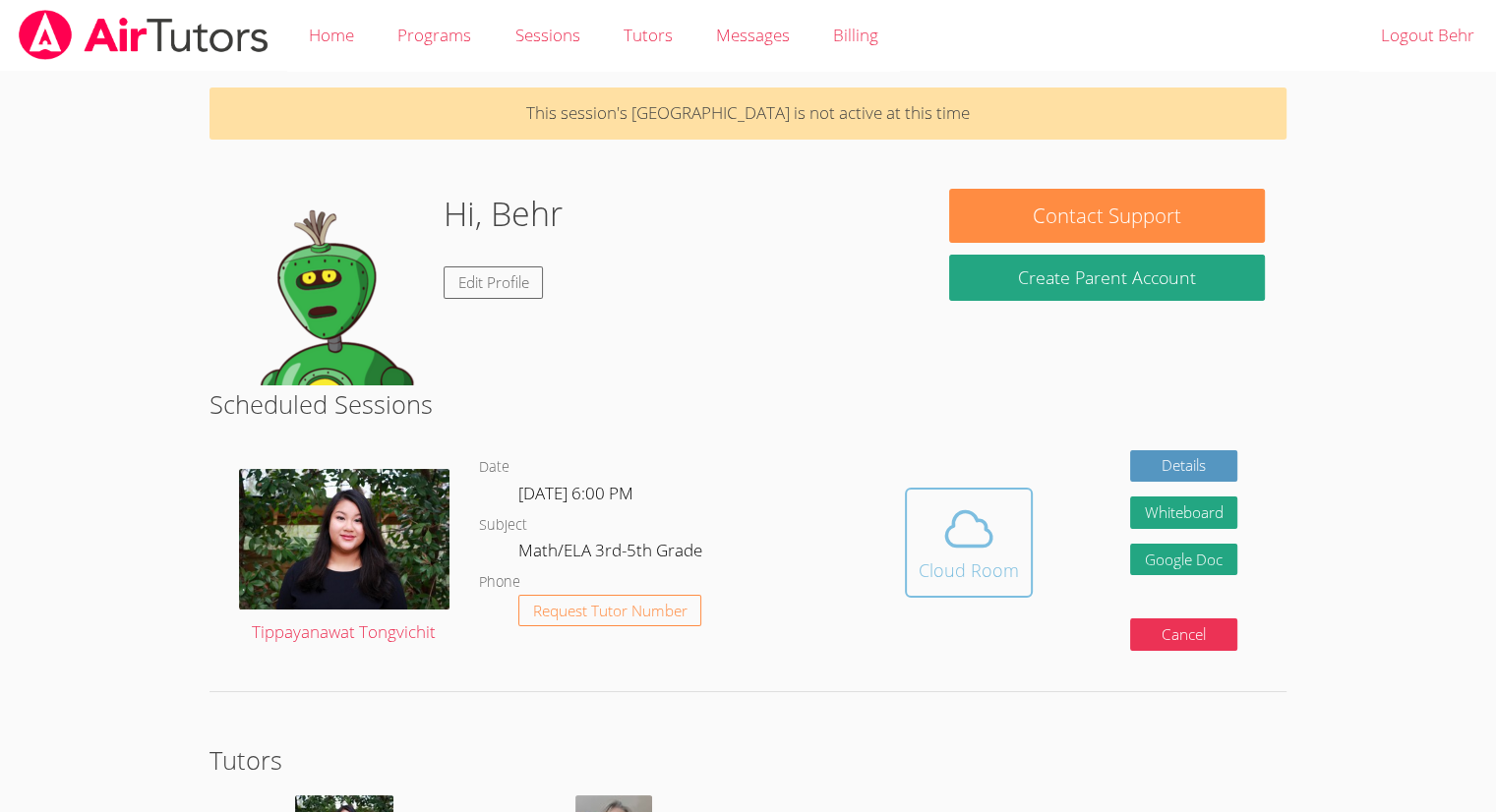 drag, startPoint x: 950, startPoint y: 519, endPoint x: 934, endPoint y: 514, distance: 16.763055 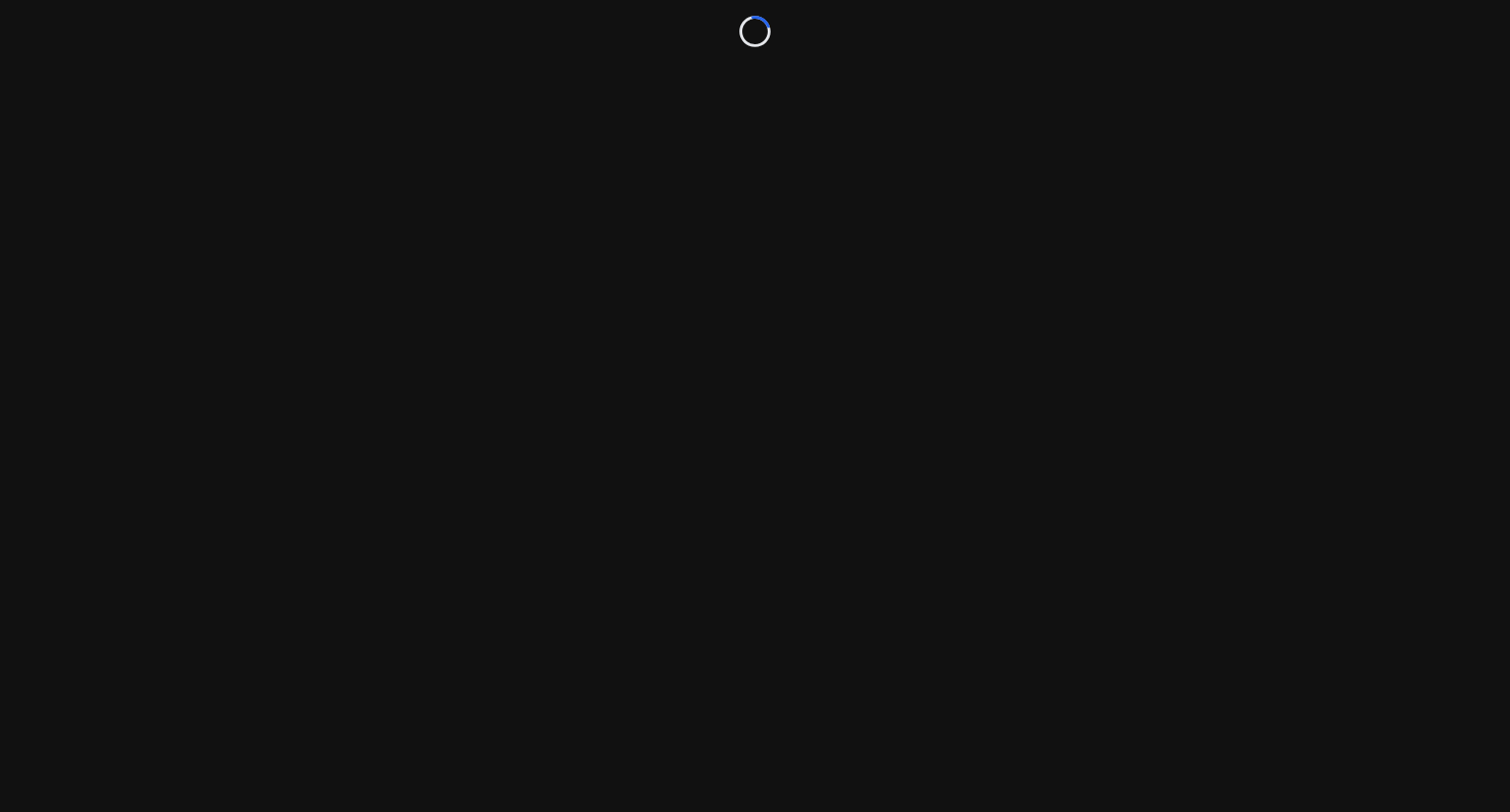 scroll, scrollTop: 0, scrollLeft: 0, axis: both 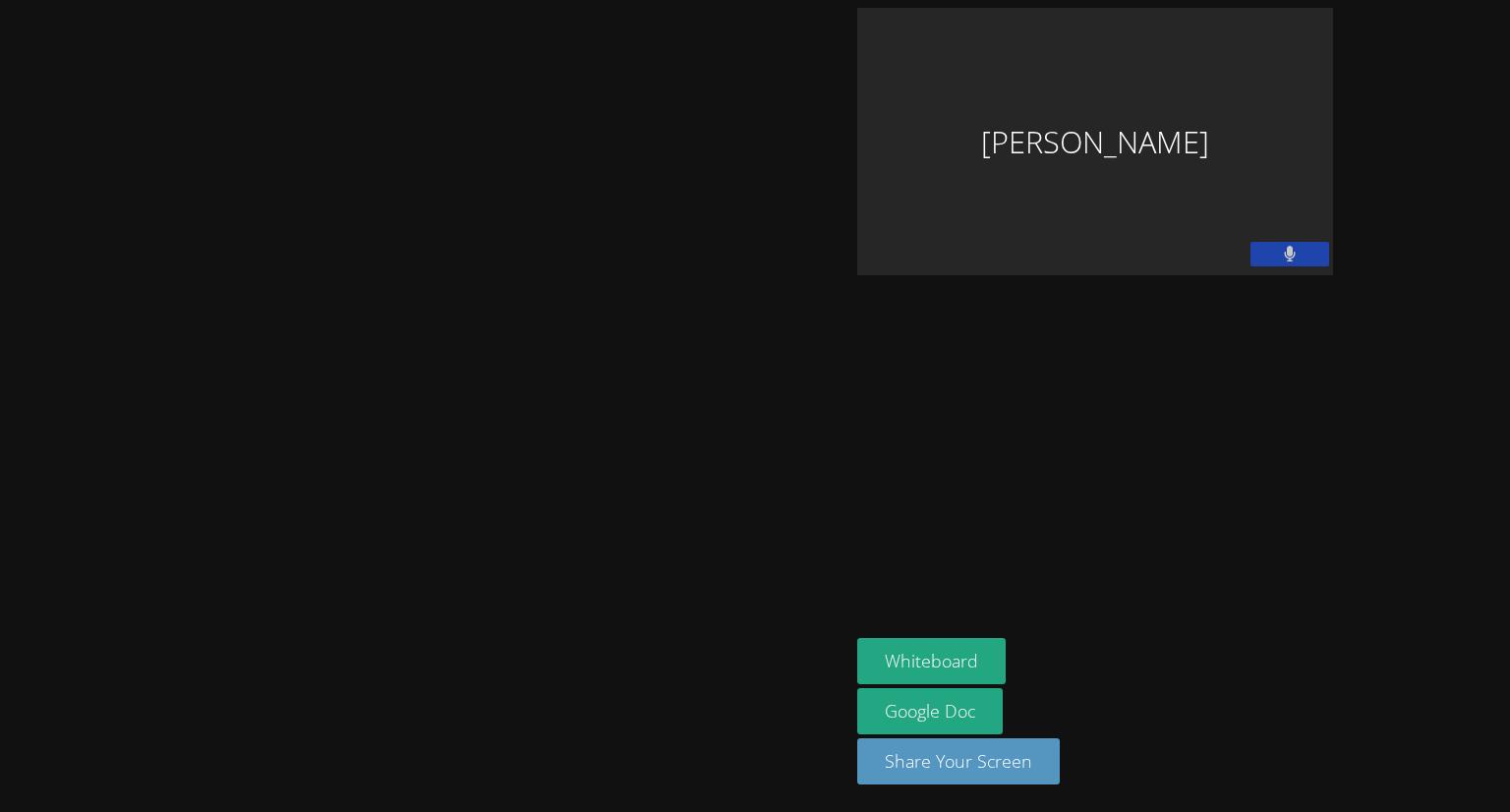 drag, startPoint x: 1286, startPoint y: 249, endPoint x: 1293, endPoint y: 238, distance: 13.038405 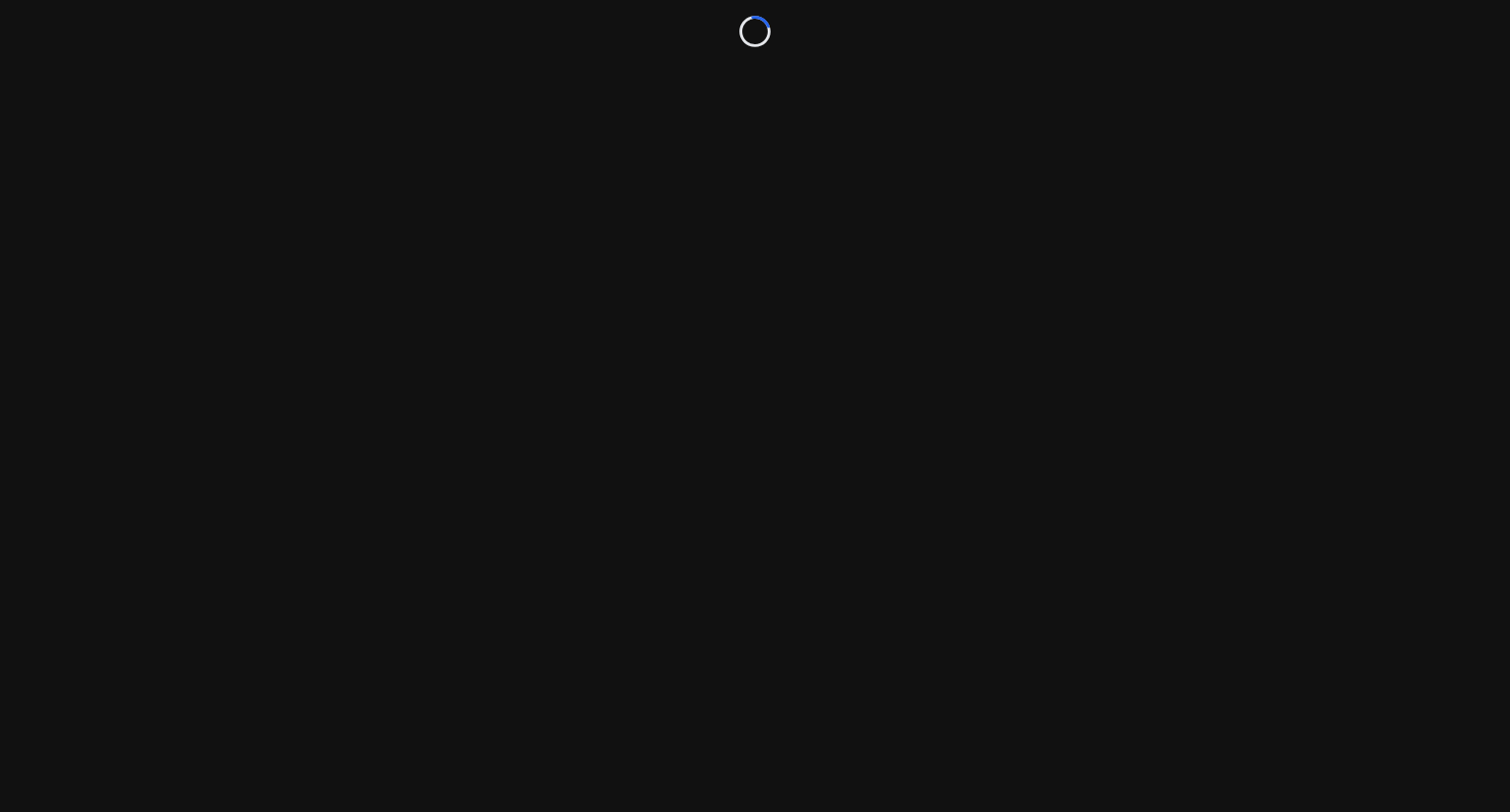scroll, scrollTop: 0, scrollLeft: 0, axis: both 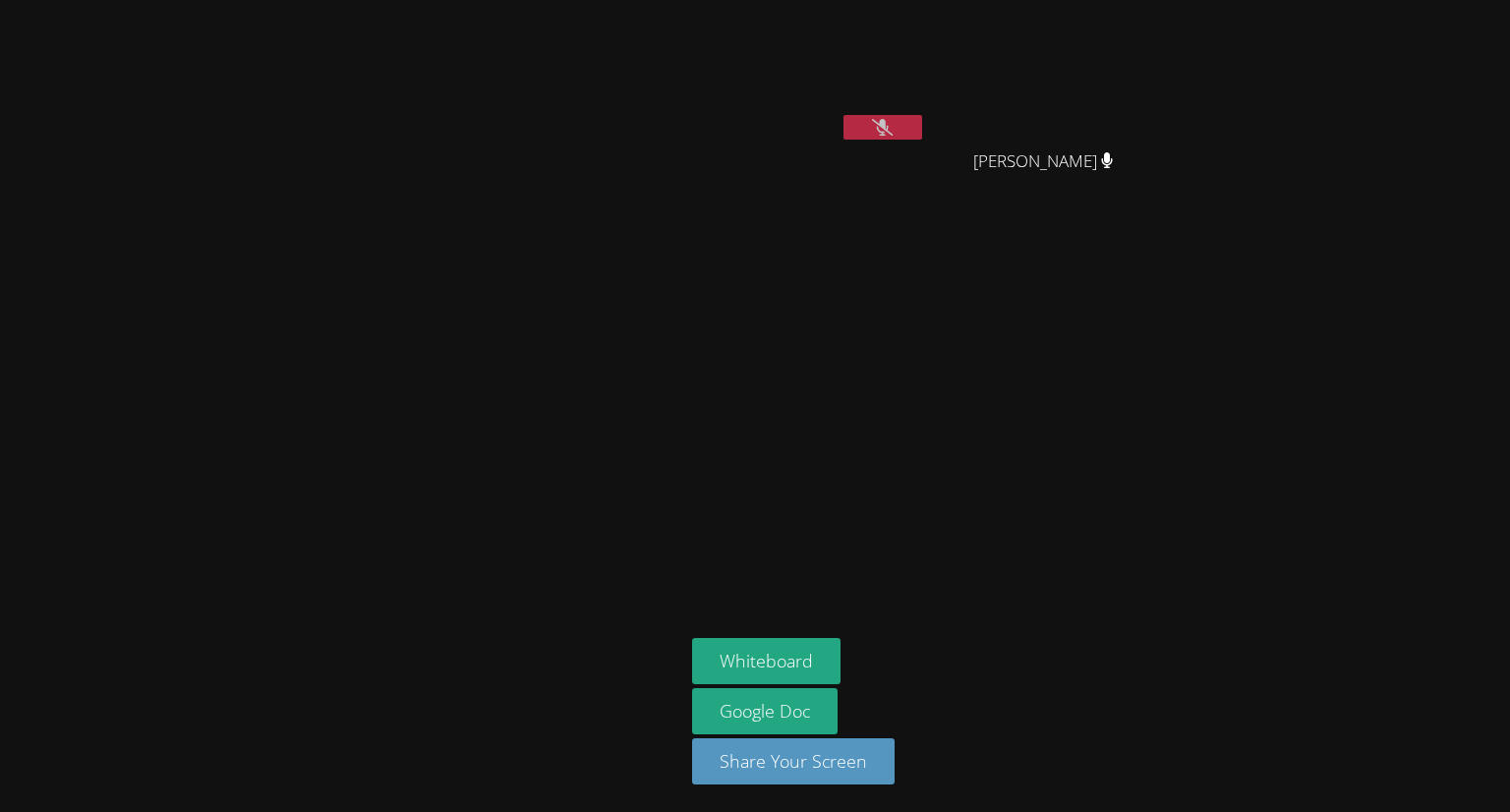 click 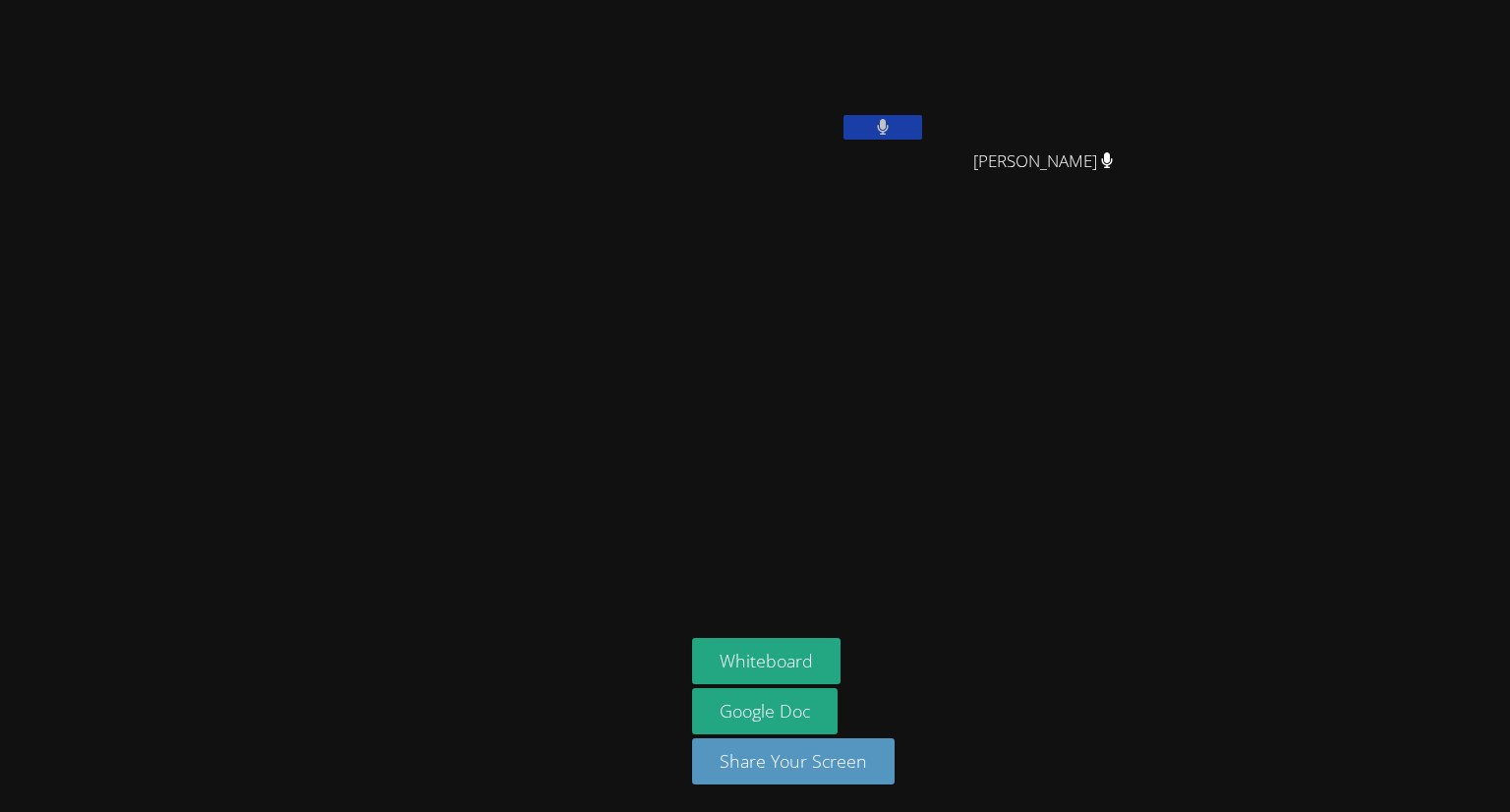 click at bounding box center [883, 127] 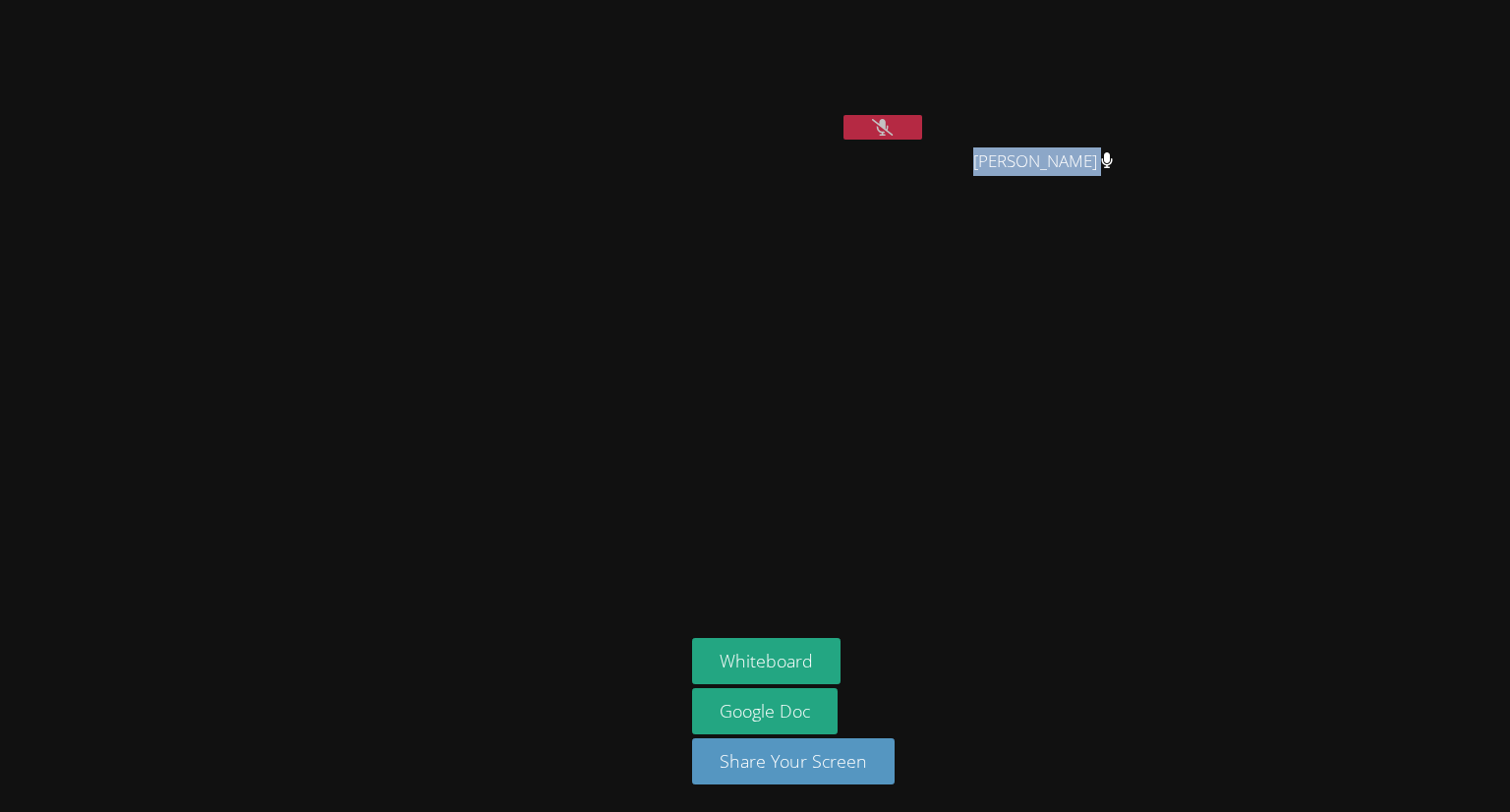 drag, startPoint x: 1109, startPoint y: 167, endPoint x: 818, endPoint y: 230, distance: 297.7415 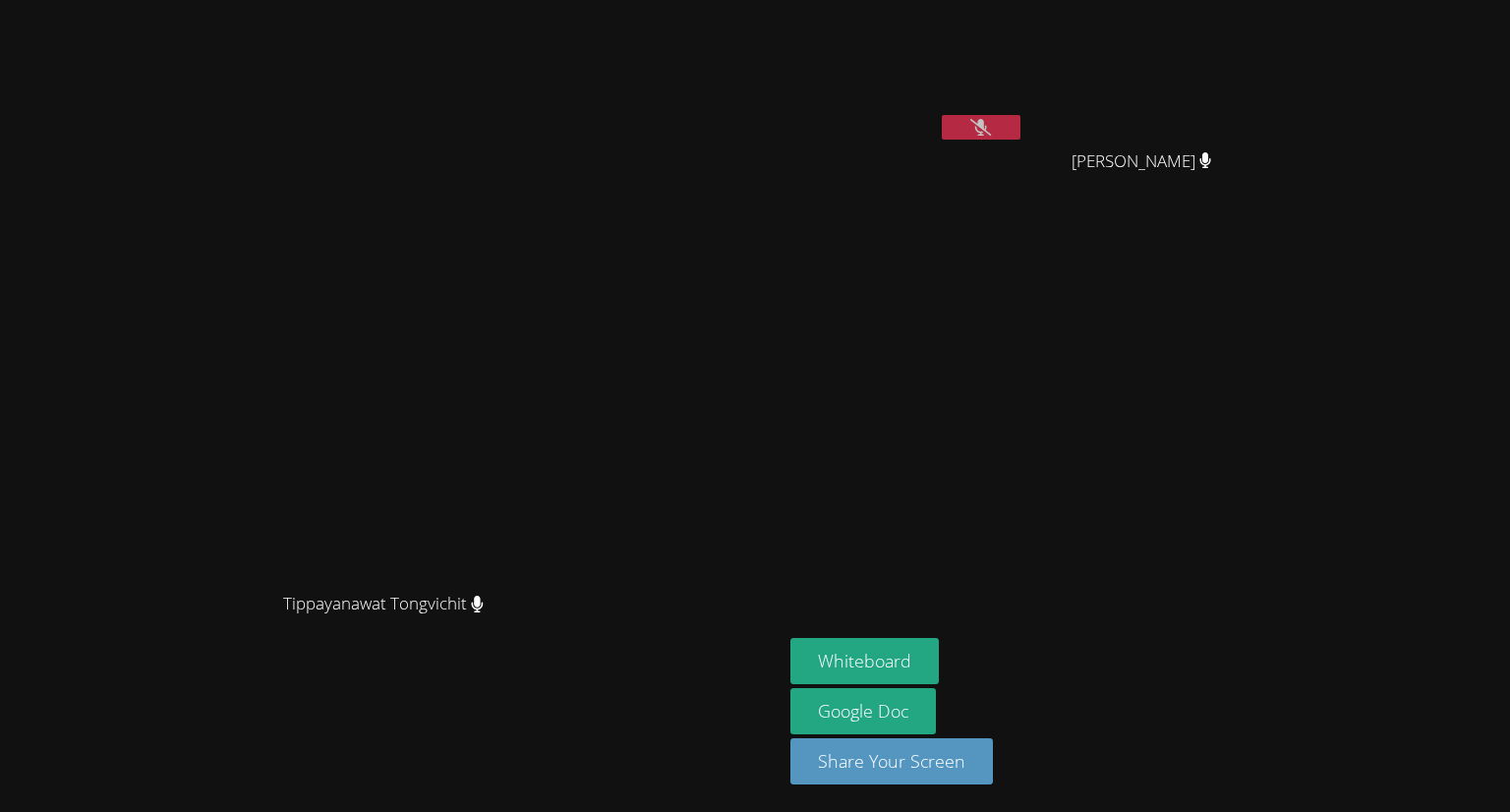 drag, startPoint x: 491, startPoint y: 440, endPoint x: 589, endPoint y: 504, distance: 117.047 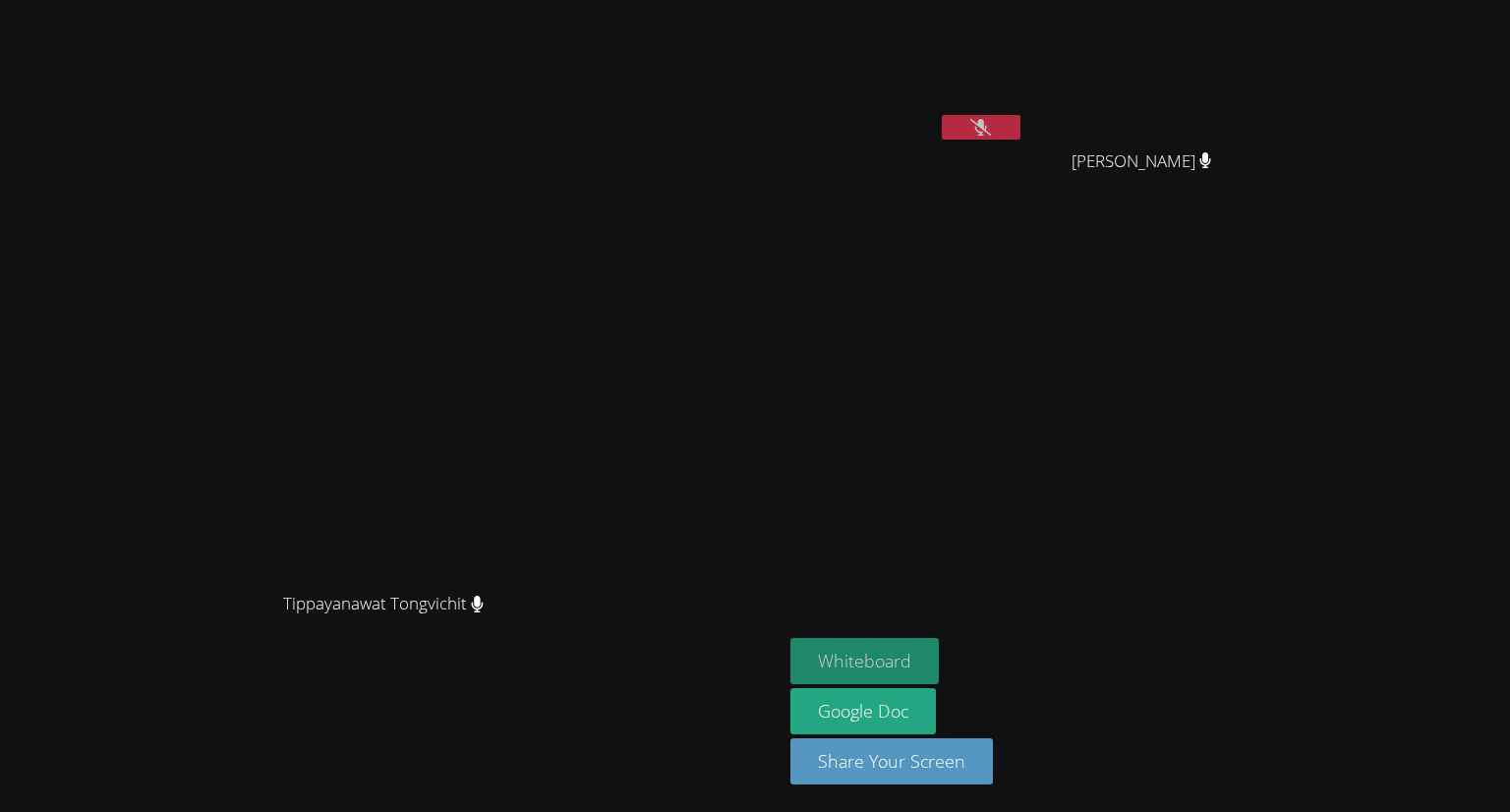 click on "Whiteboard" at bounding box center (864, 661) 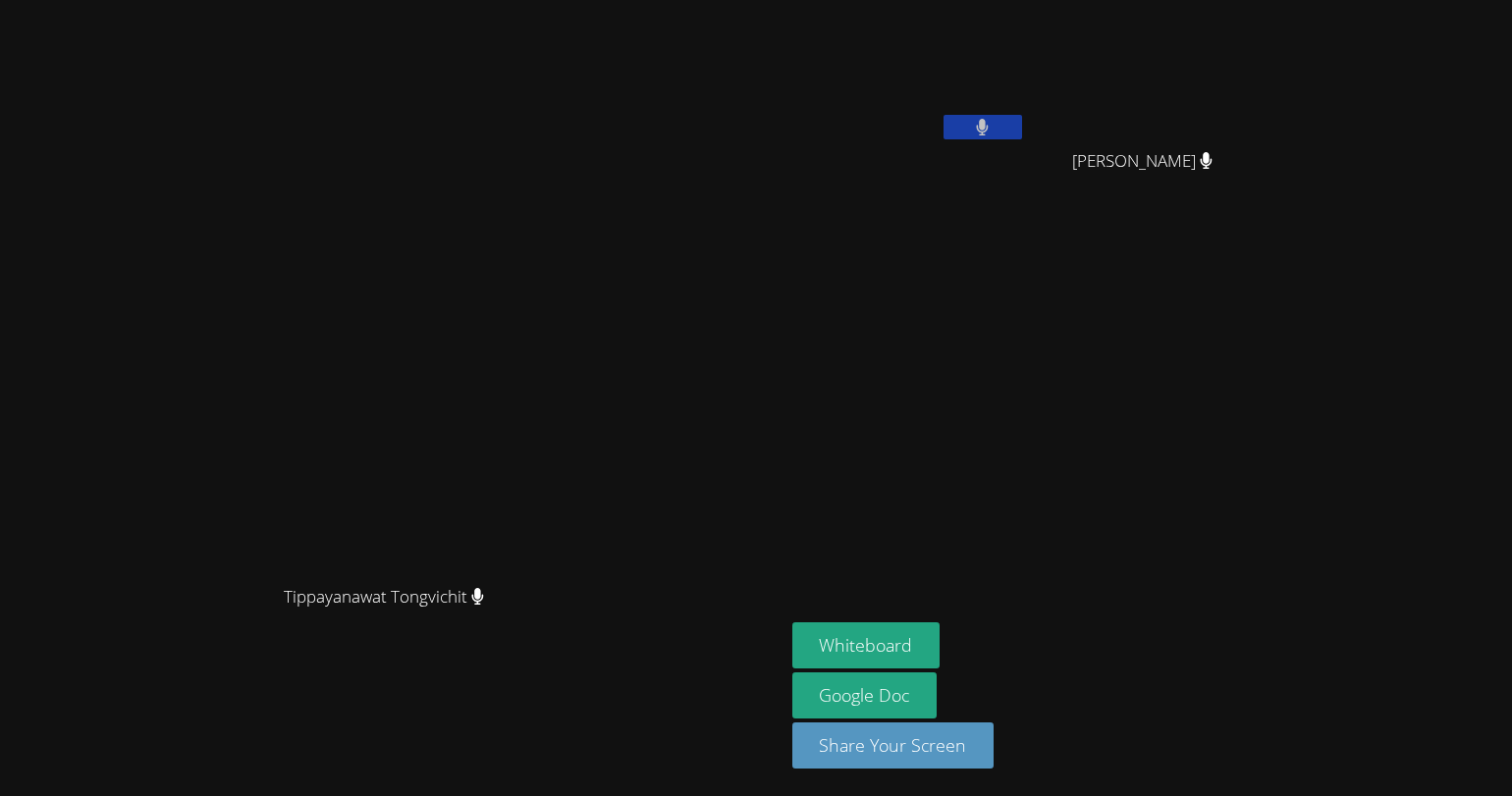 drag, startPoint x: 574, startPoint y: 35, endPoint x: 555, endPoint y: -84, distance: 120.50726 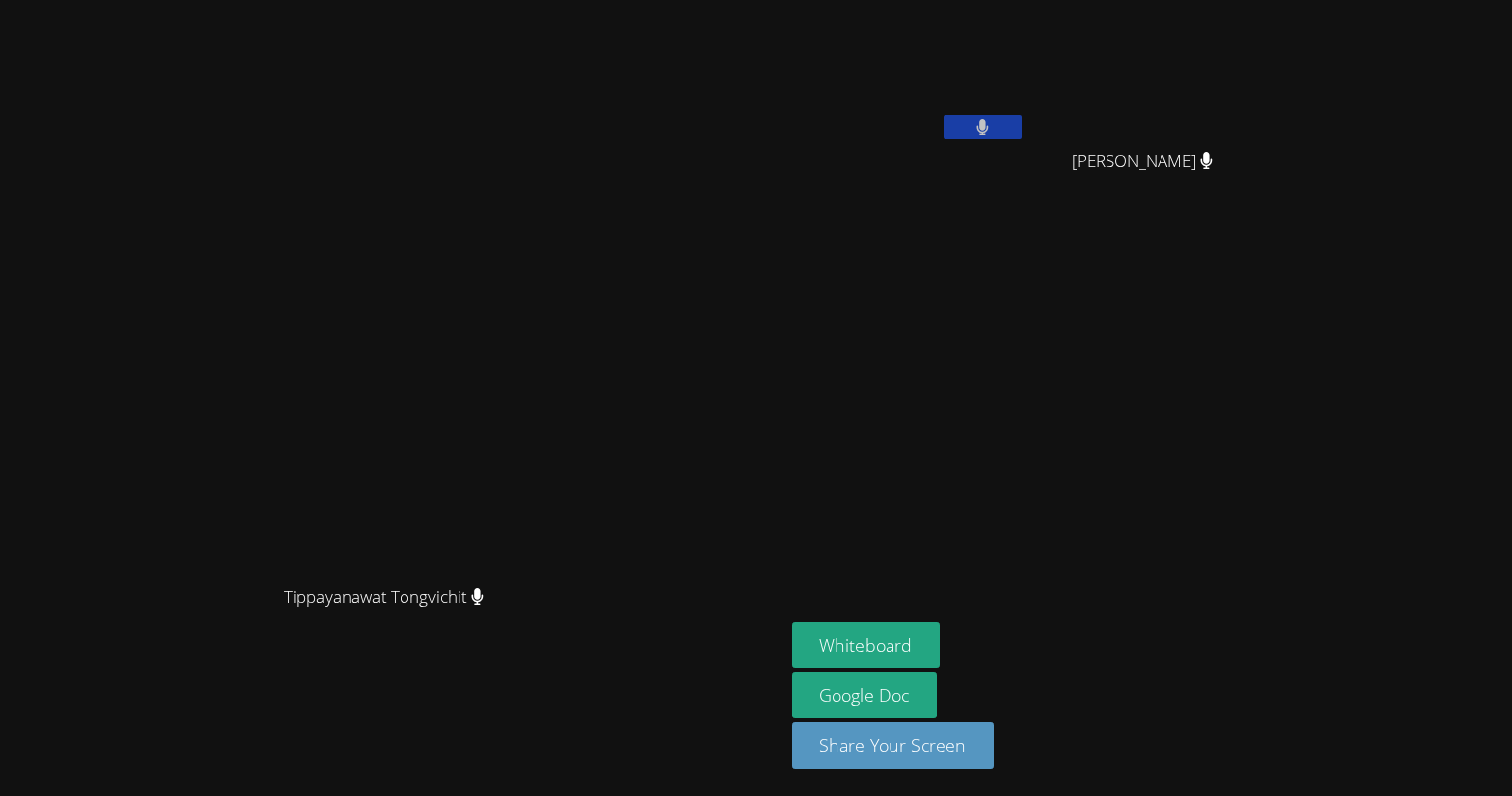 drag, startPoint x: 809, startPoint y: 281, endPoint x: 745, endPoint y: 21, distance: 267.7611 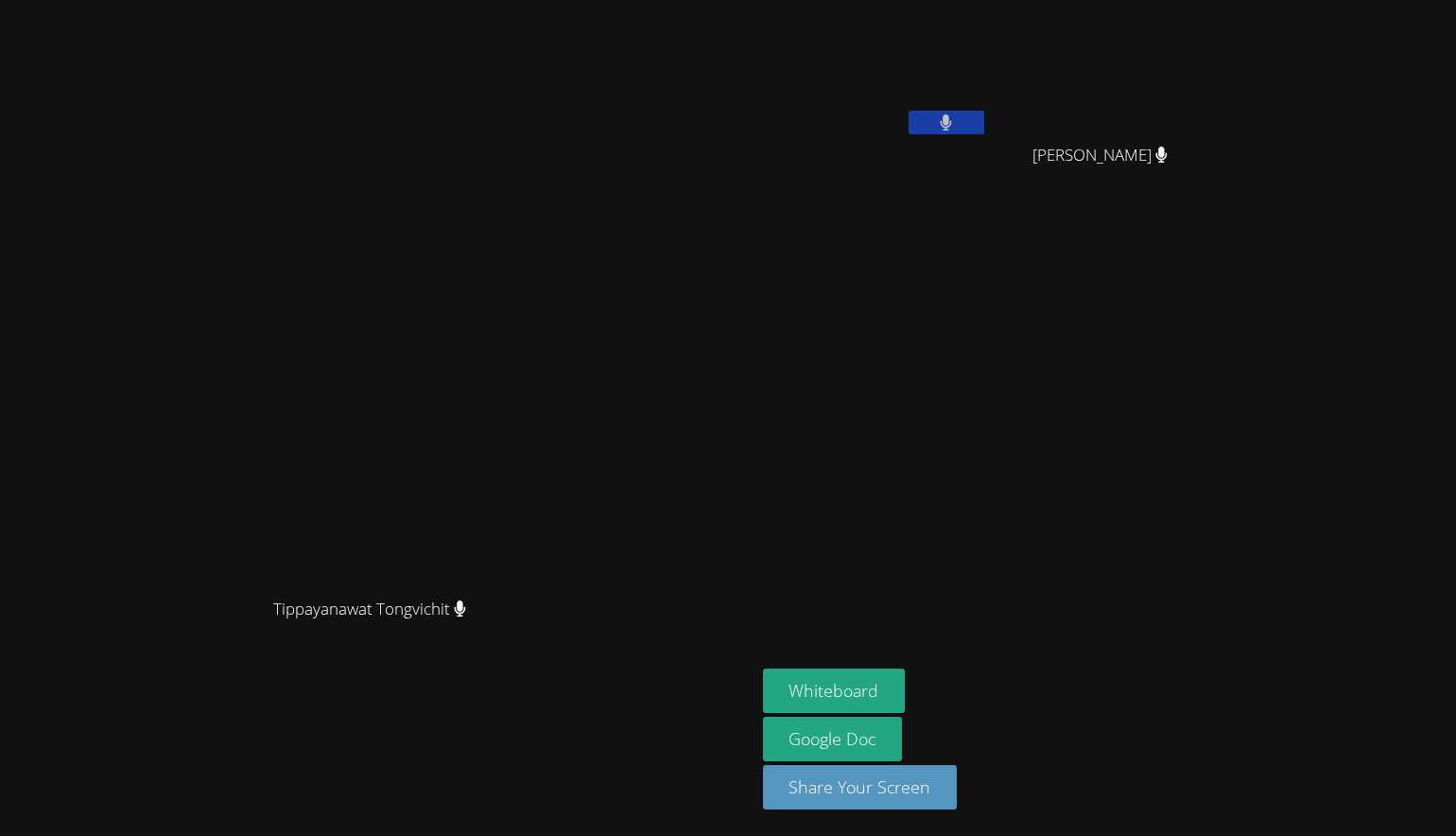 drag, startPoint x: 353, startPoint y: 216, endPoint x: 408, endPoint y: -70, distance: 291.2405 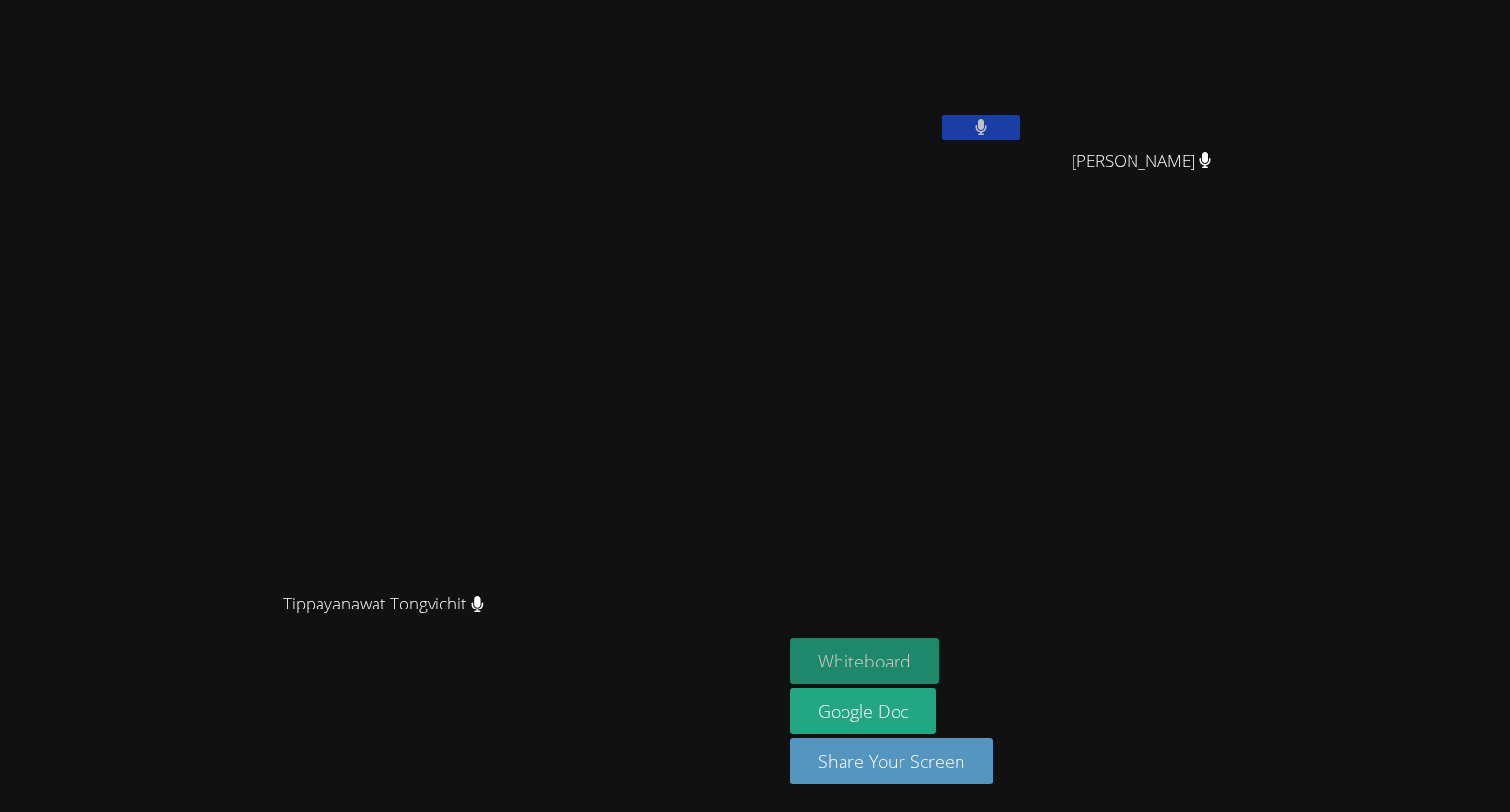 click on "Whiteboard" at bounding box center (864, 661) 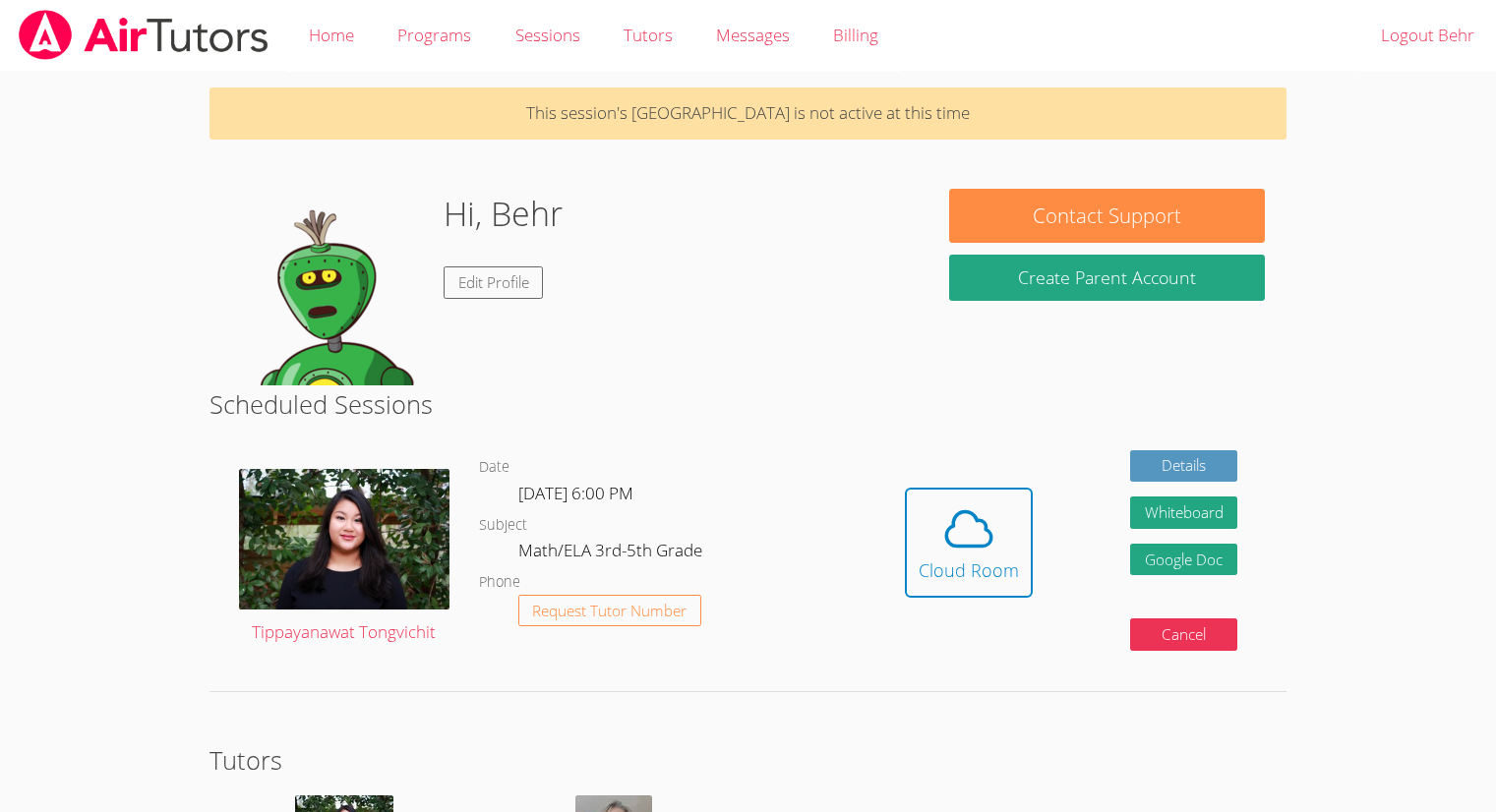scroll, scrollTop: 0, scrollLeft: 0, axis: both 